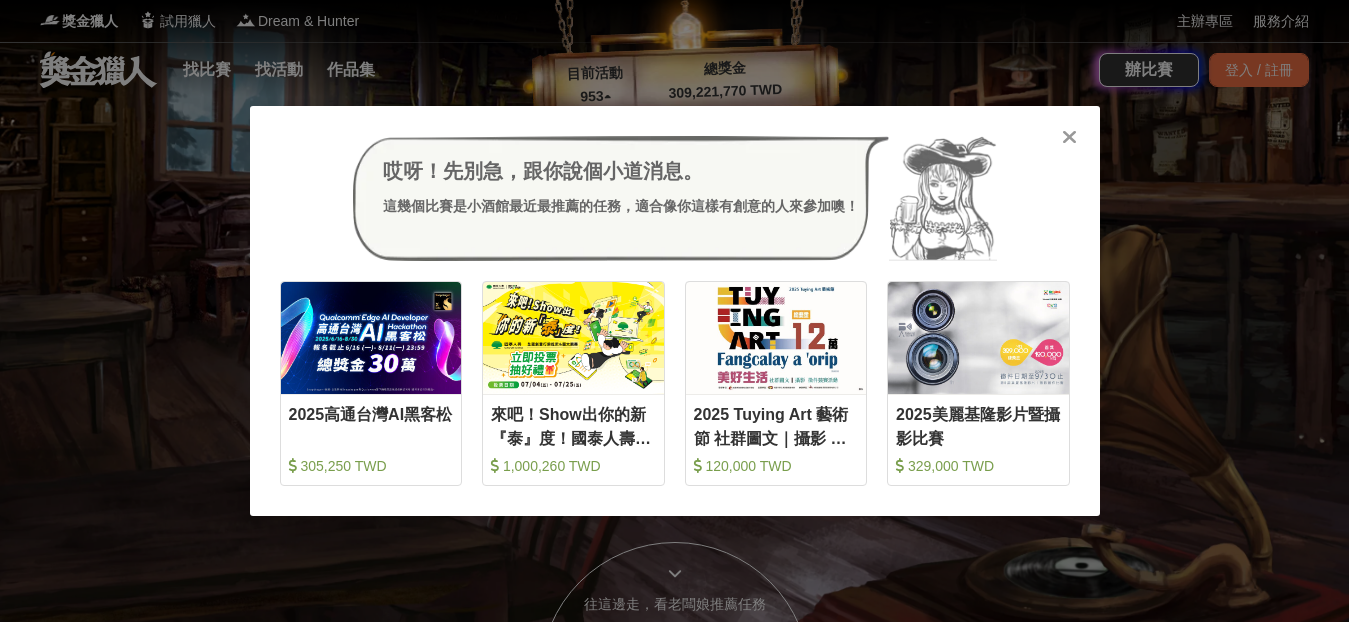 scroll, scrollTop: 0, scrollLeft: 0, axis: both 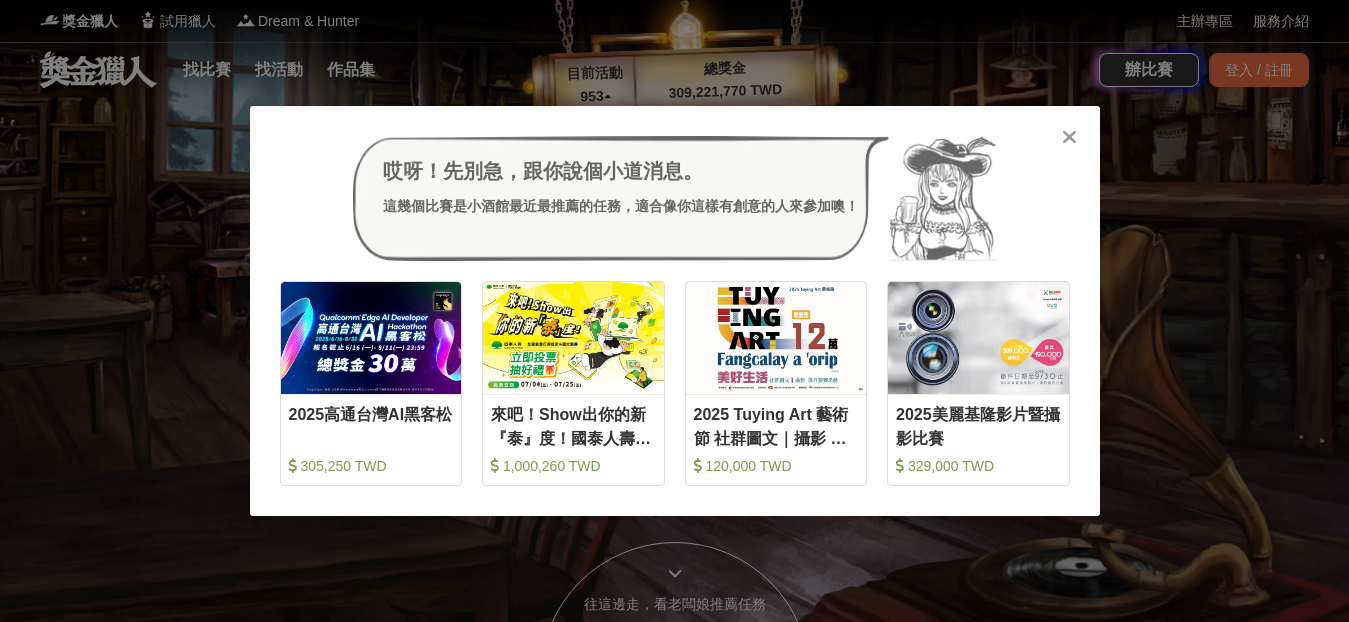 click at bounding box center (1069, 137) 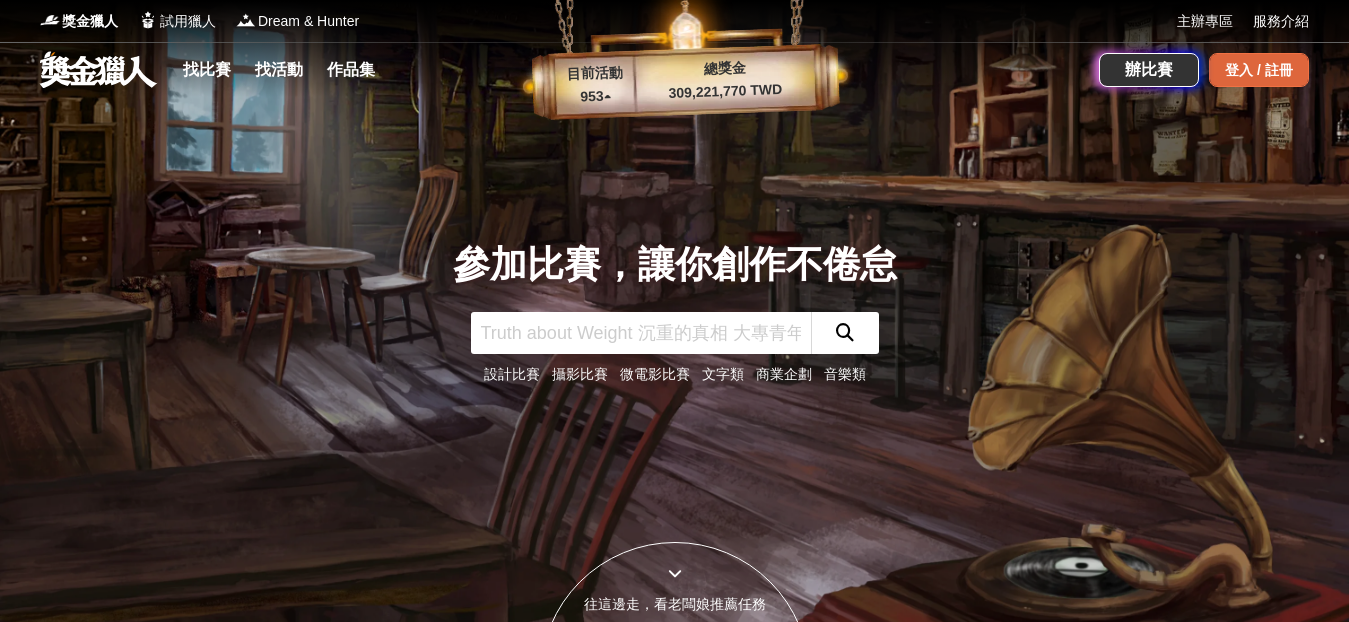 click on "登入 / 註冊" at bounding box center (1259, 70) 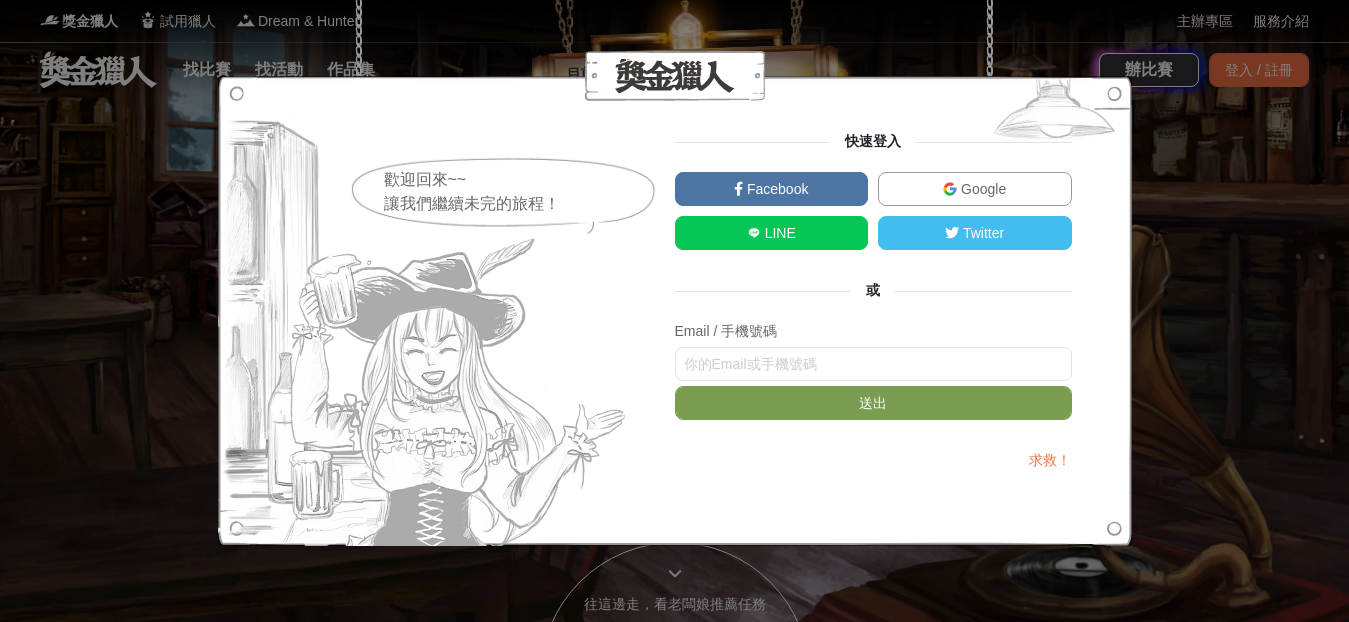 click on "Google" at bounding box center (975, 189) 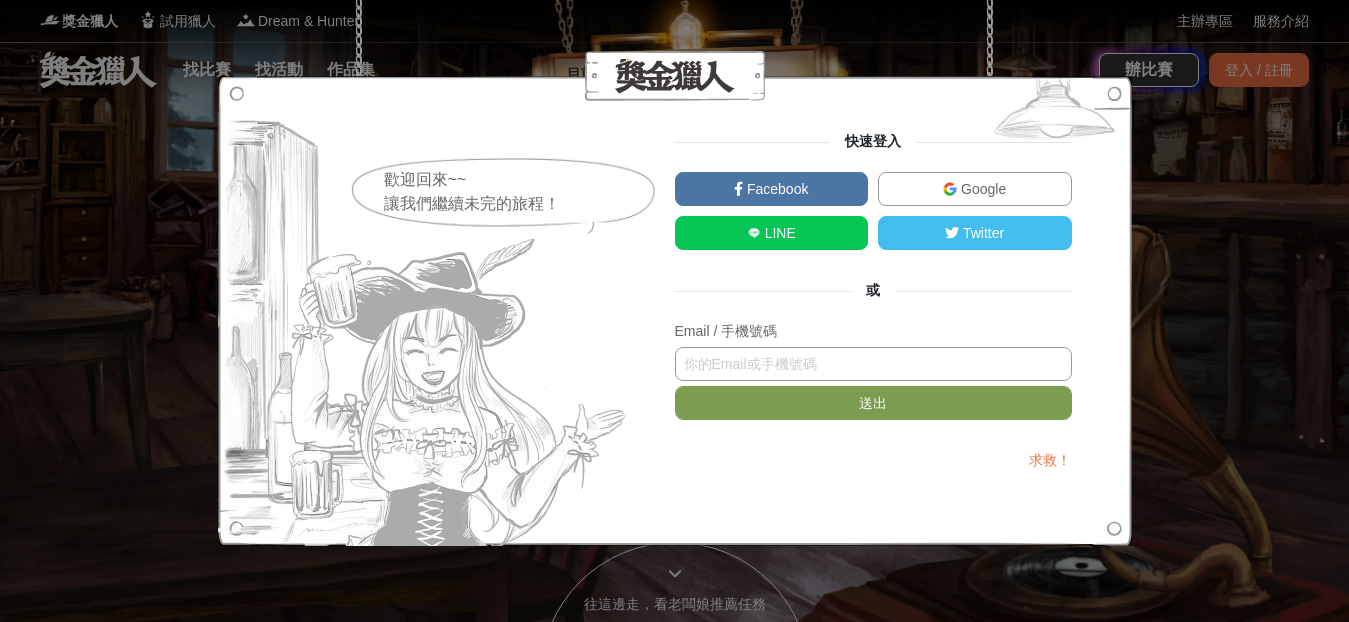 click at bounding box center [873, 364] 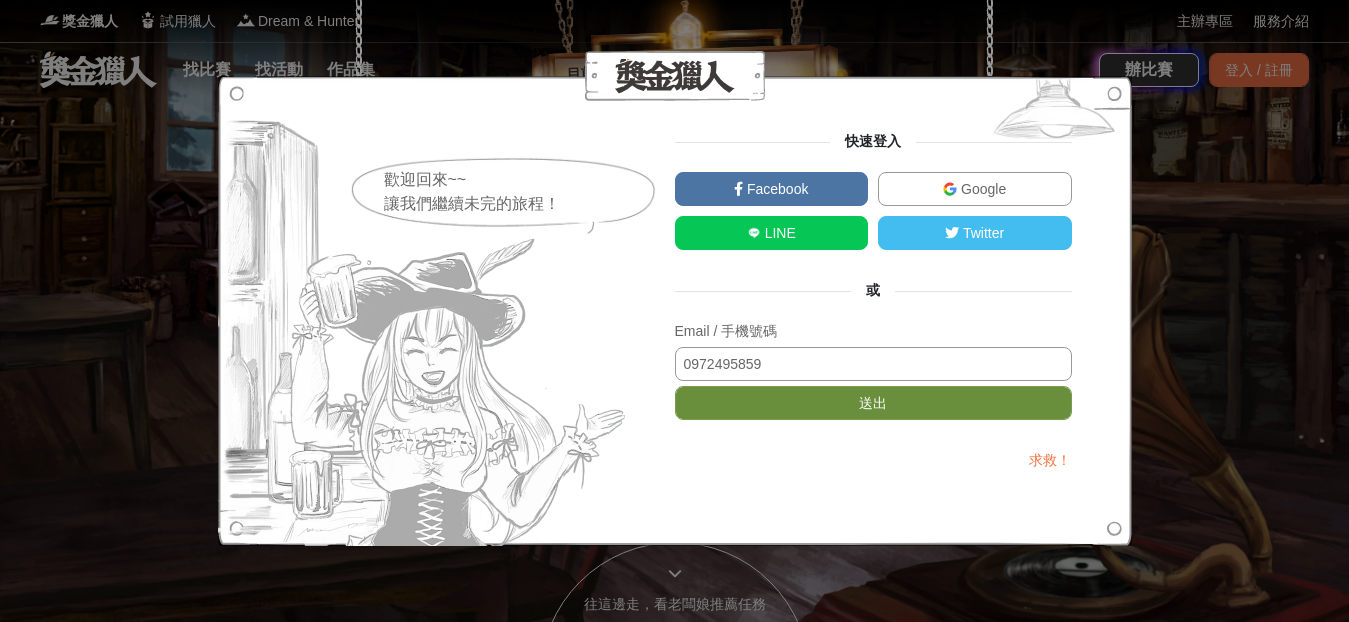 type on "0972495859" 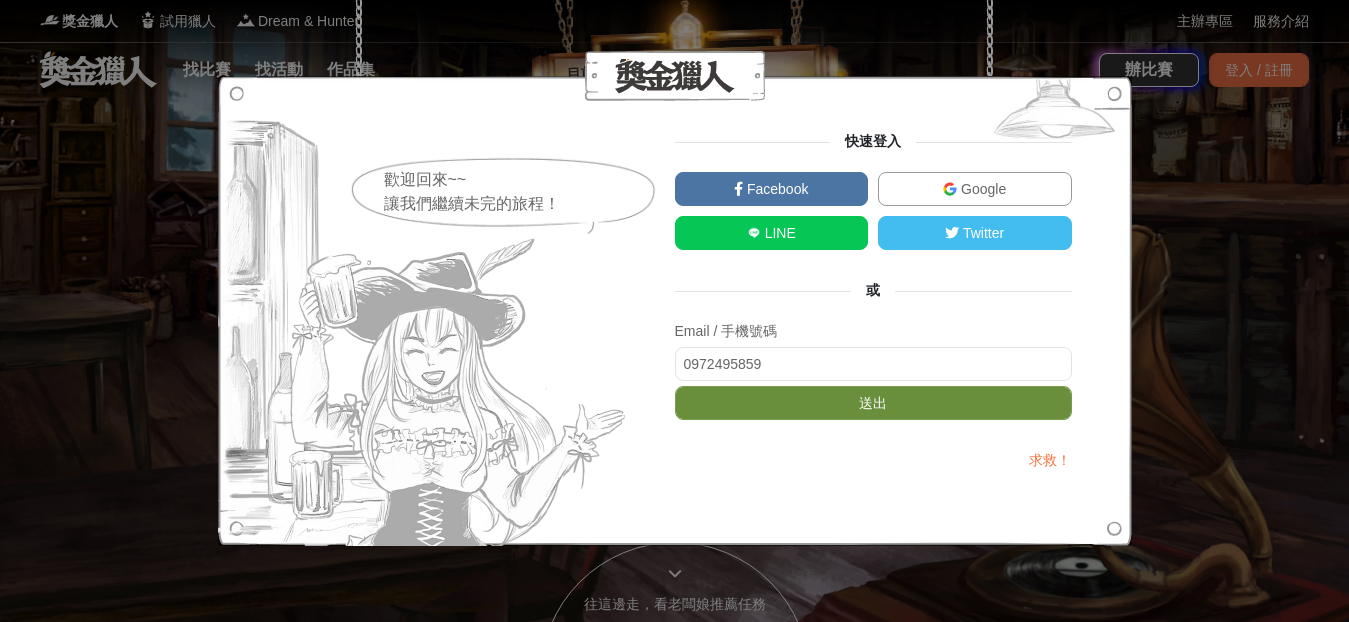 click on "送出" at bounding box center [873, 403] 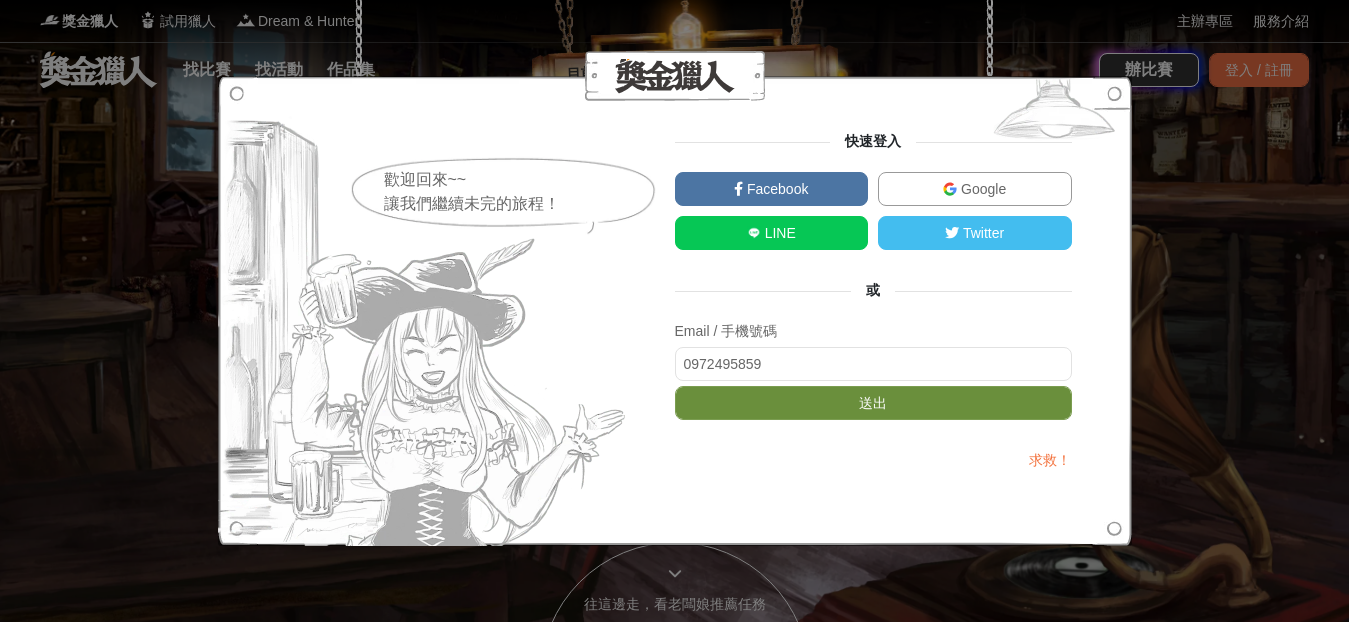 click on "送出" at bounding box center [873, 403] 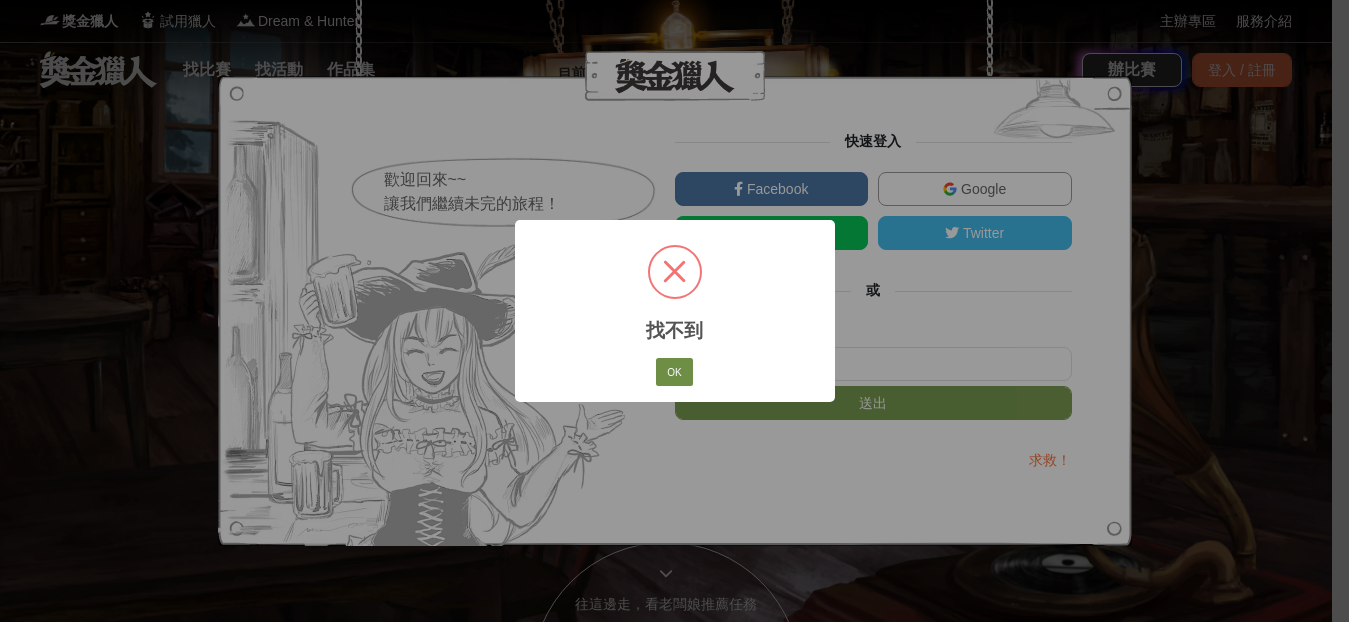 click on "OK" at bounding box center [674, 372] 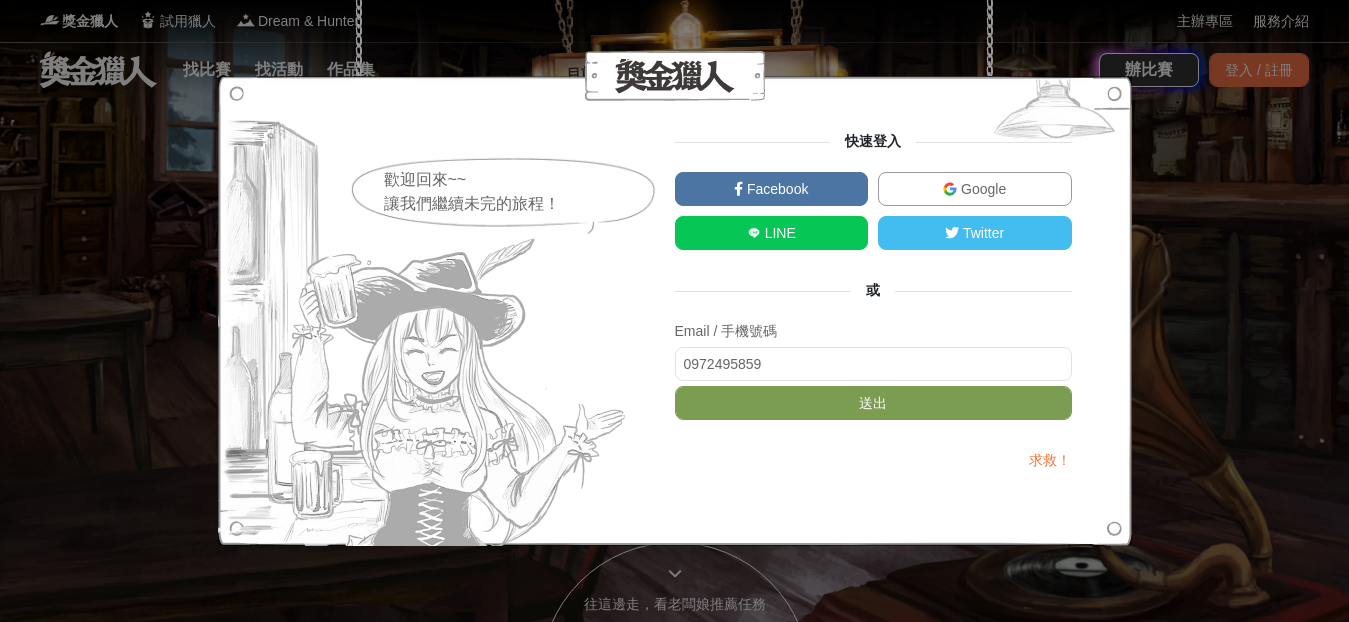 click on "Google" at bounding box center (975, 189) 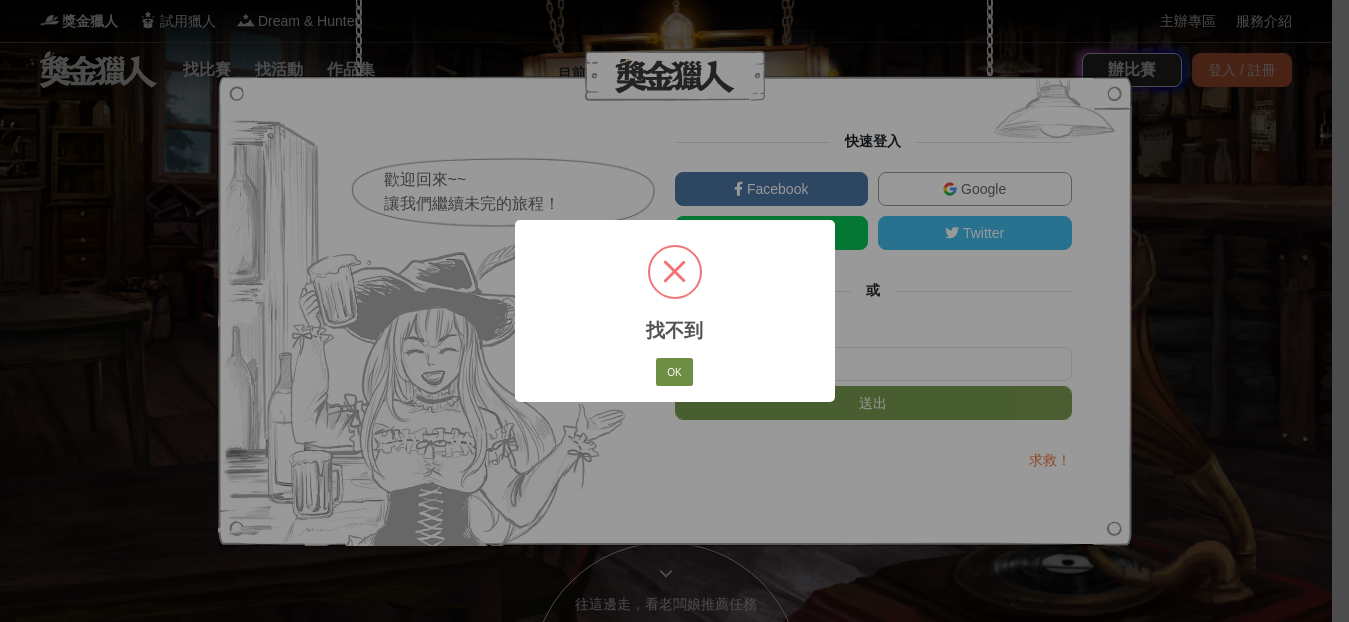 click on "OK" at bounding box center (674, 372) 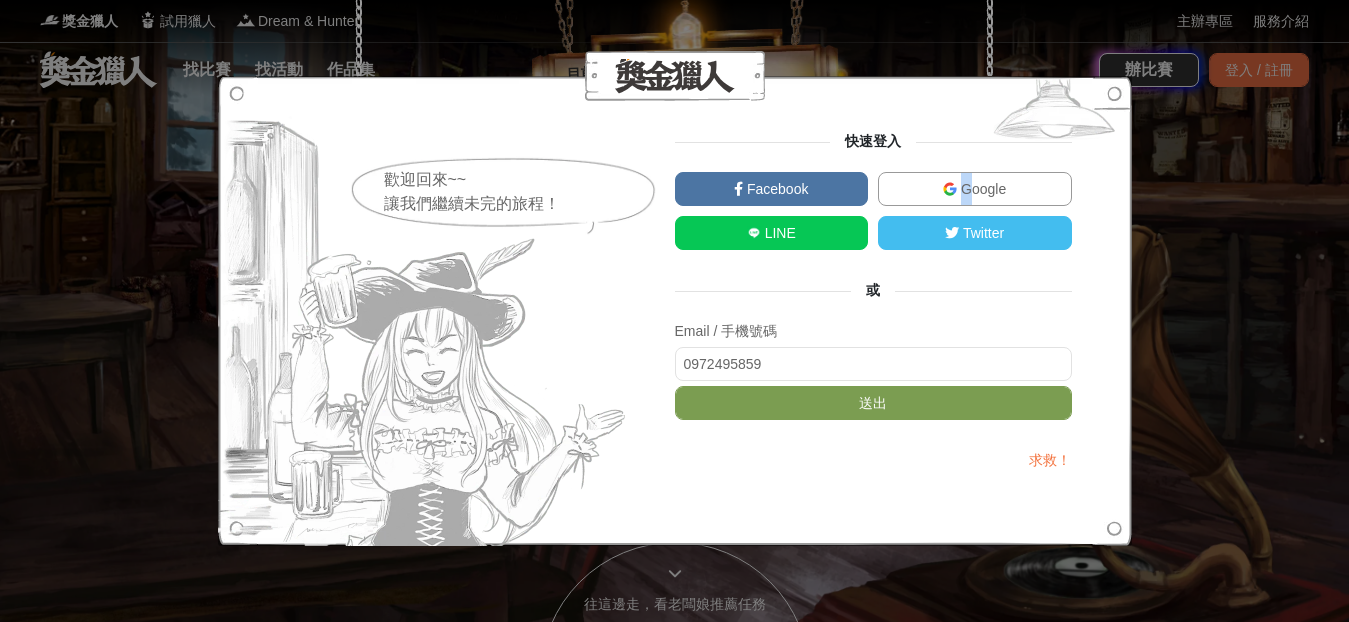 click on "Google" at bounding box center [981, 189] 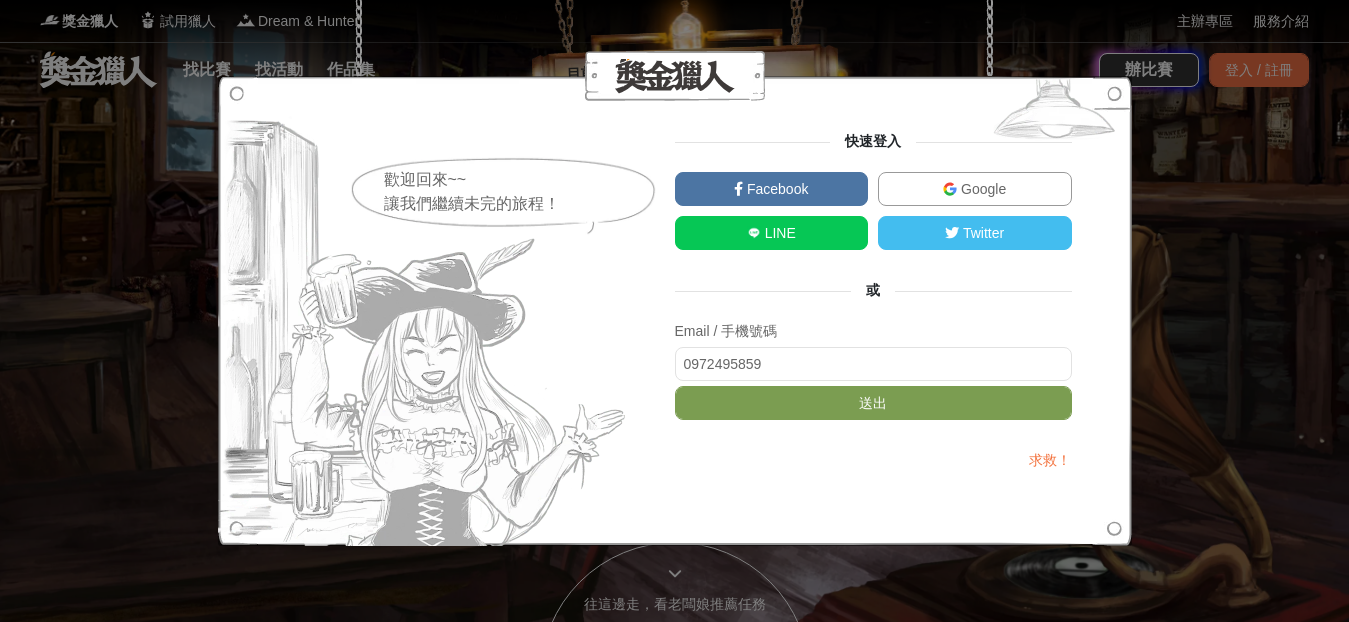 click on "歡迎回來~~ 讓我們繼續未完的旅程！ 快速登入   Facebook   Google   LINE   Twitter 或 Email / 手機號碼 0972495859 送出 求救！" at bounding box center (674, 311) 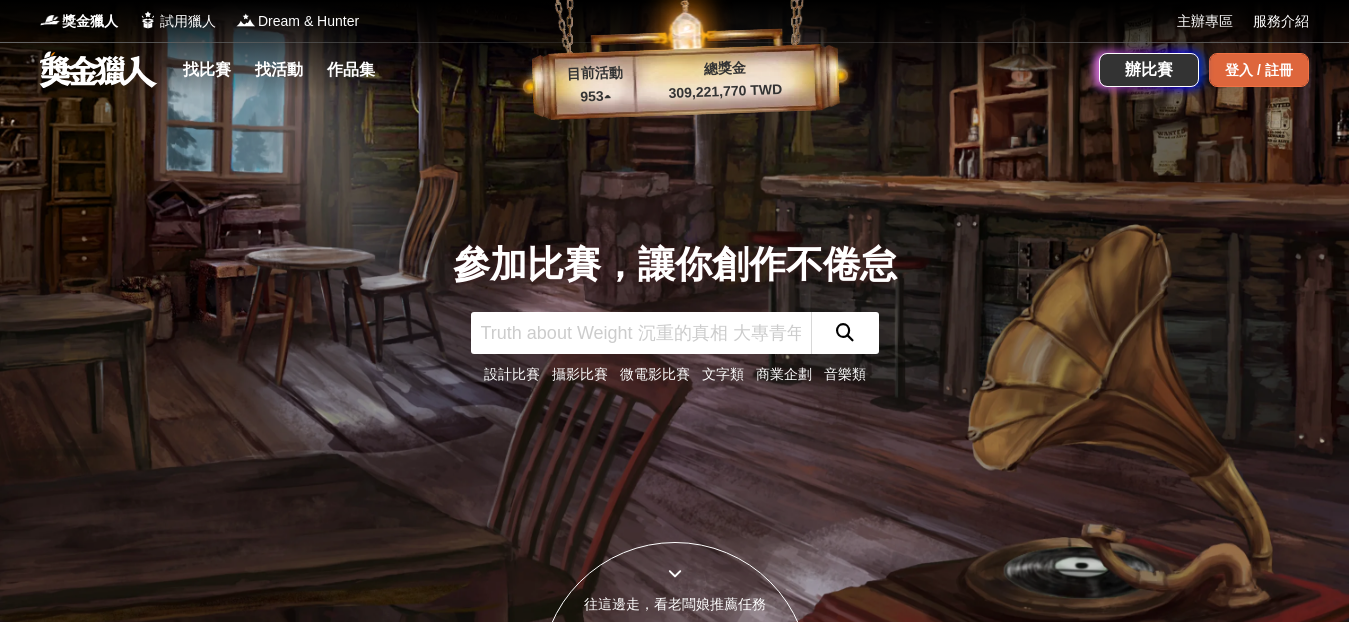 click on "登入 / 註冊" at bounding box center [1259, 70] 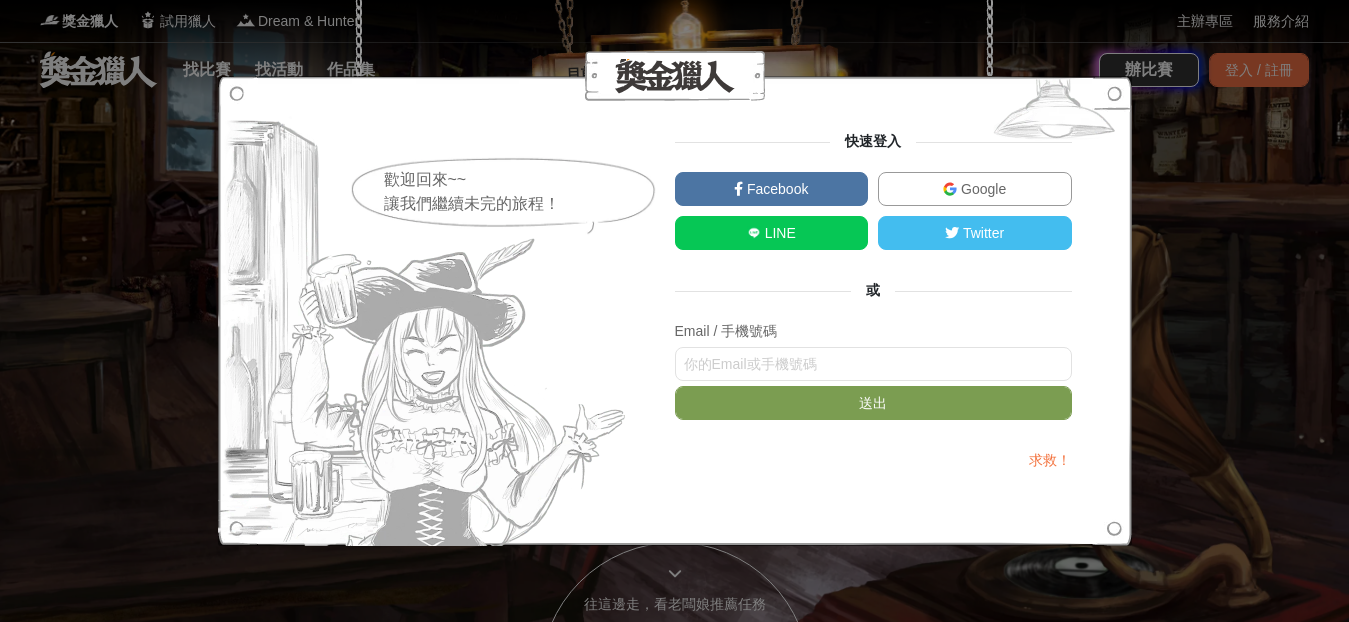 click on "Google" at bounding box center [975, 189] 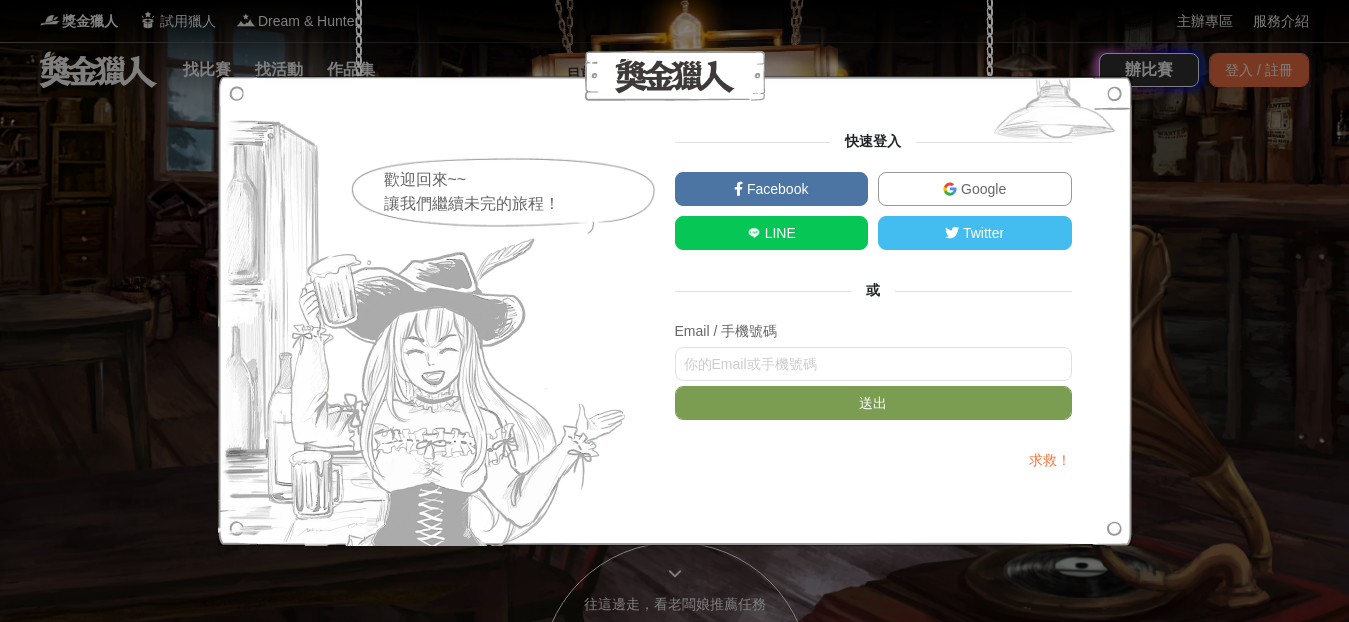 click at bounding box center (425, 311) 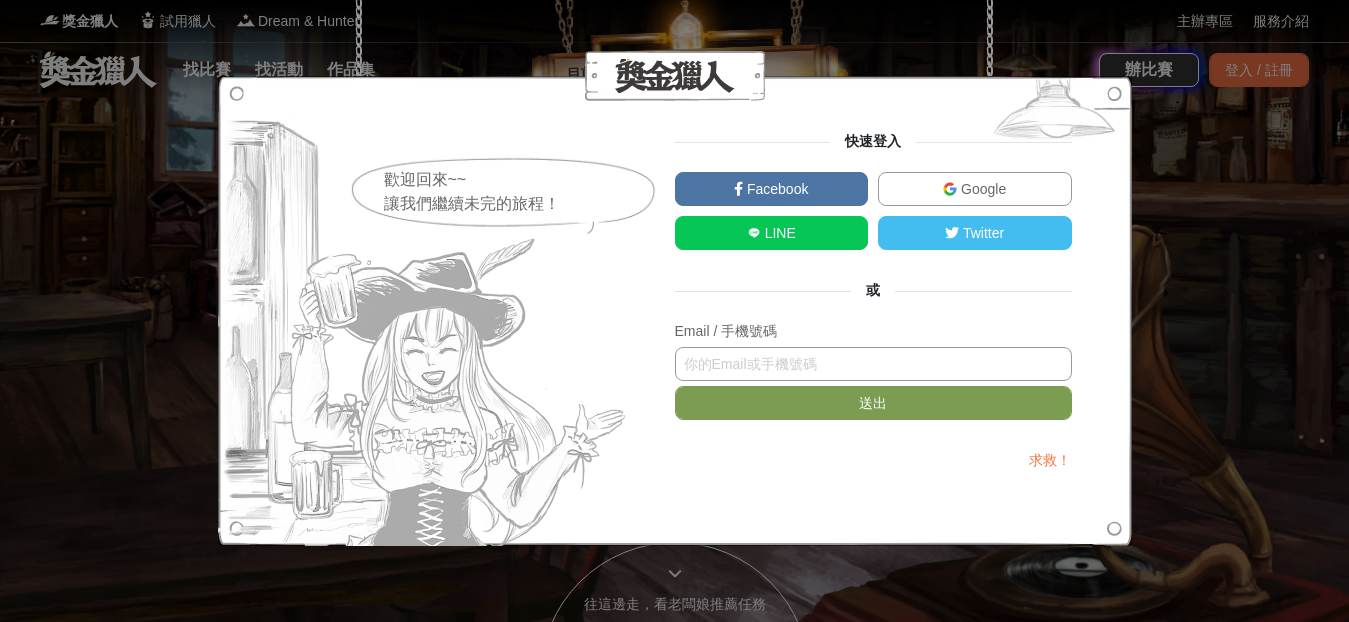 click at bounding box center [873, 364] 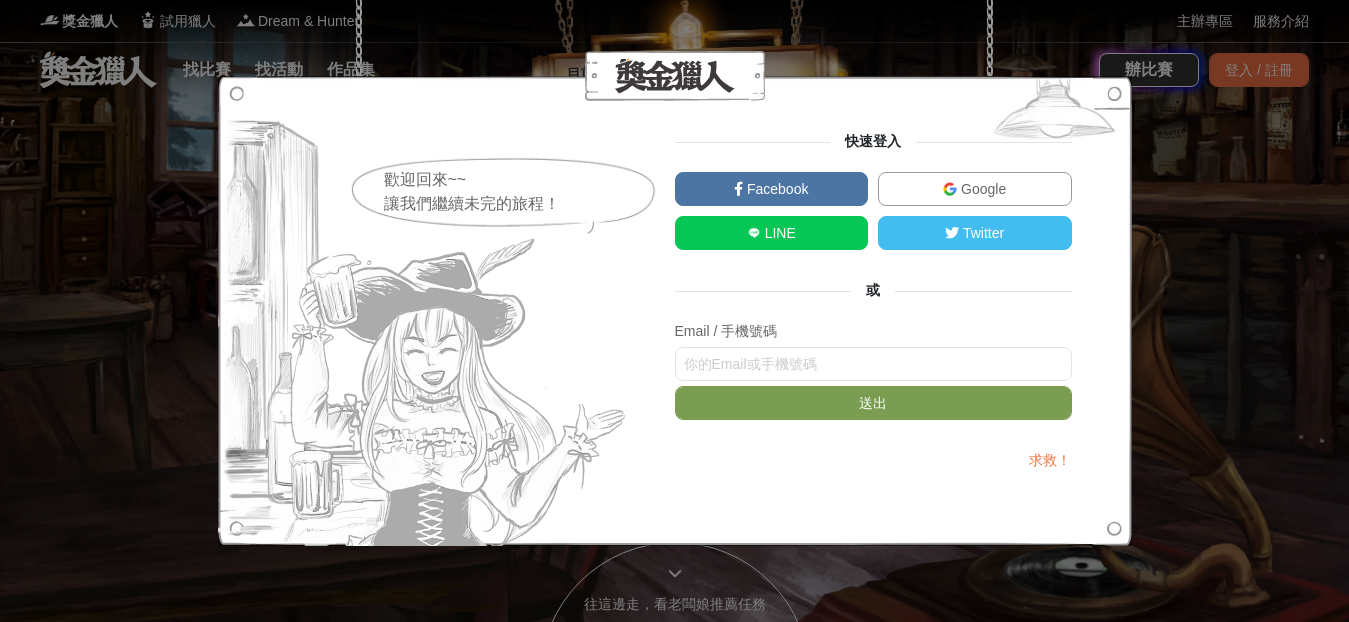 click at bounding box center [950, 189] 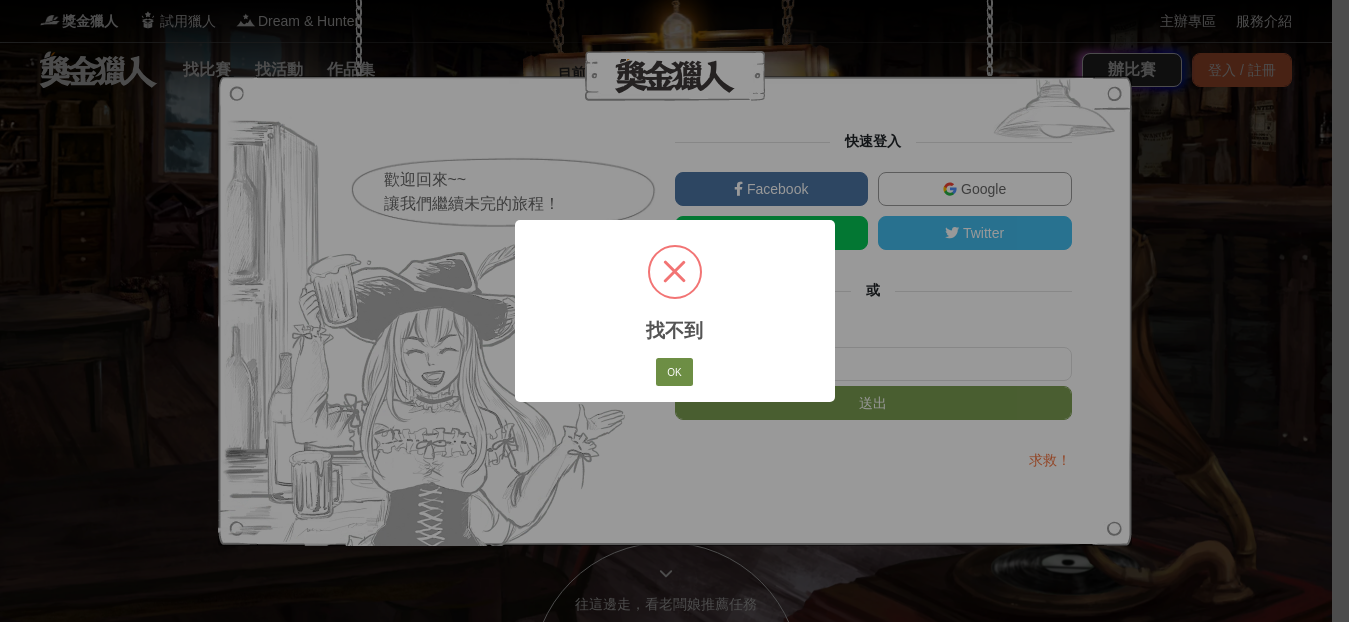 click on "OK" at bounding box center (674, 372) 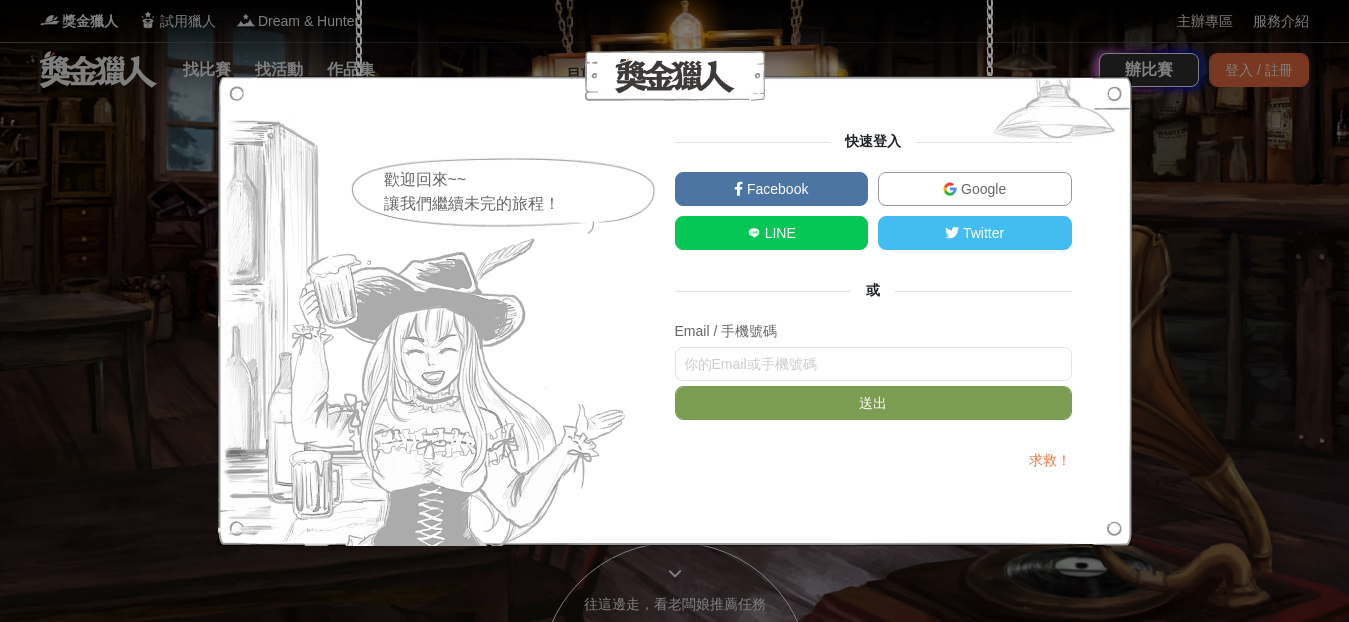 click on "Google" at bounding box center [981, 189] 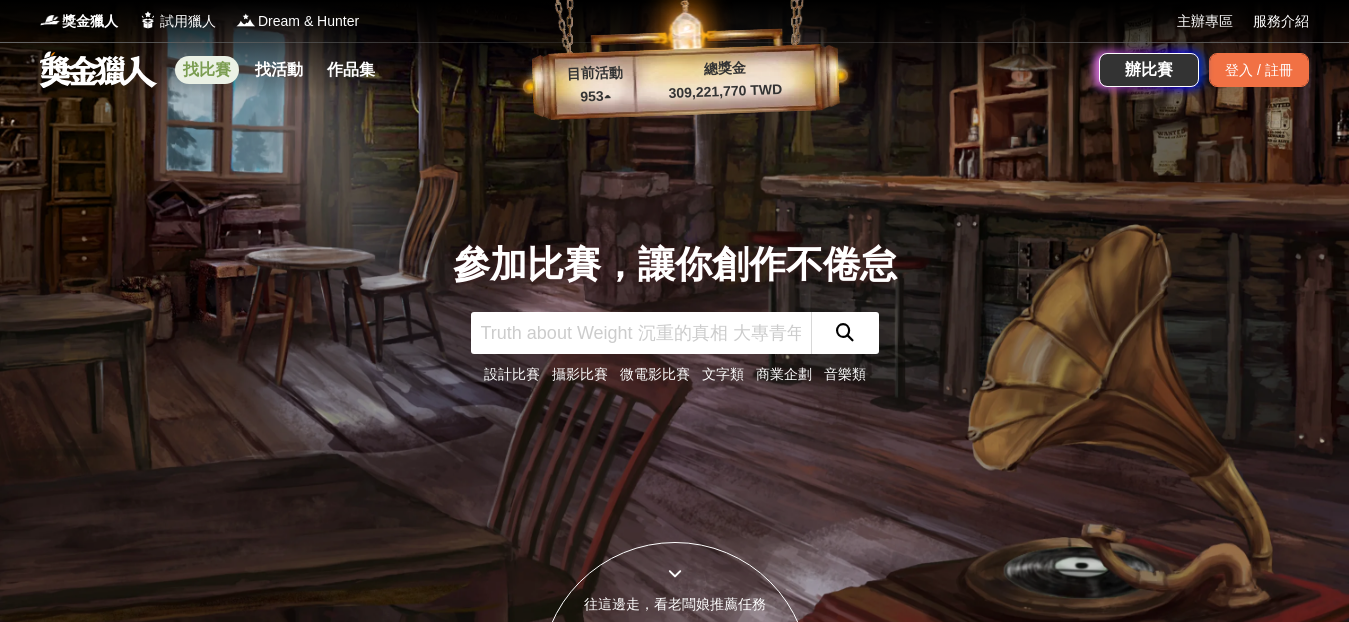 click on "找比賽" at bounding box center (207, 70) 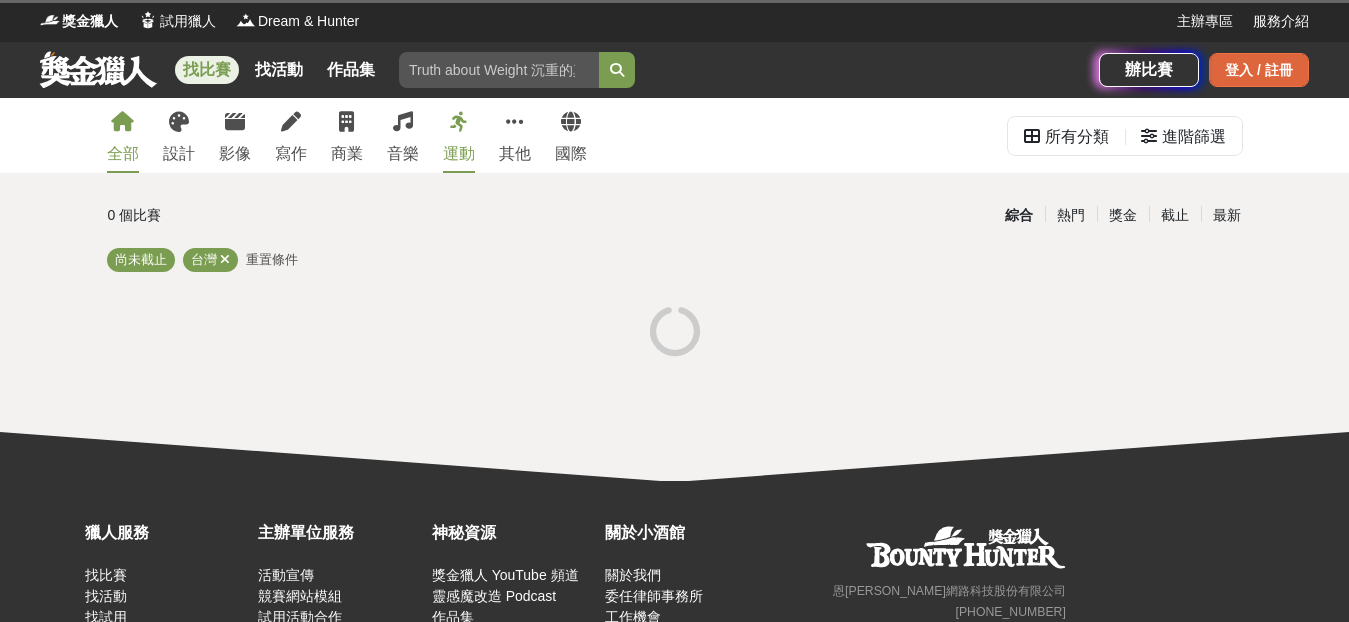 click on "登入 / 註冊" at bounding box center (1259, 70) 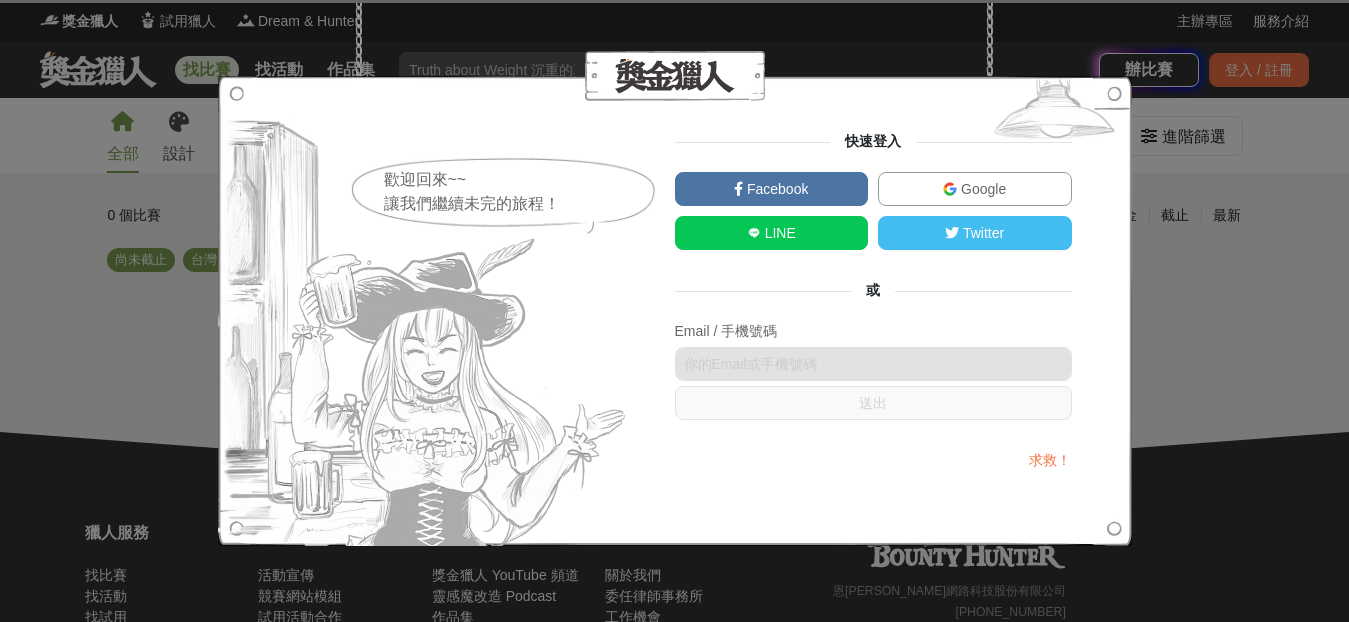 click on "Facebook" at bounding box center (772, 189) 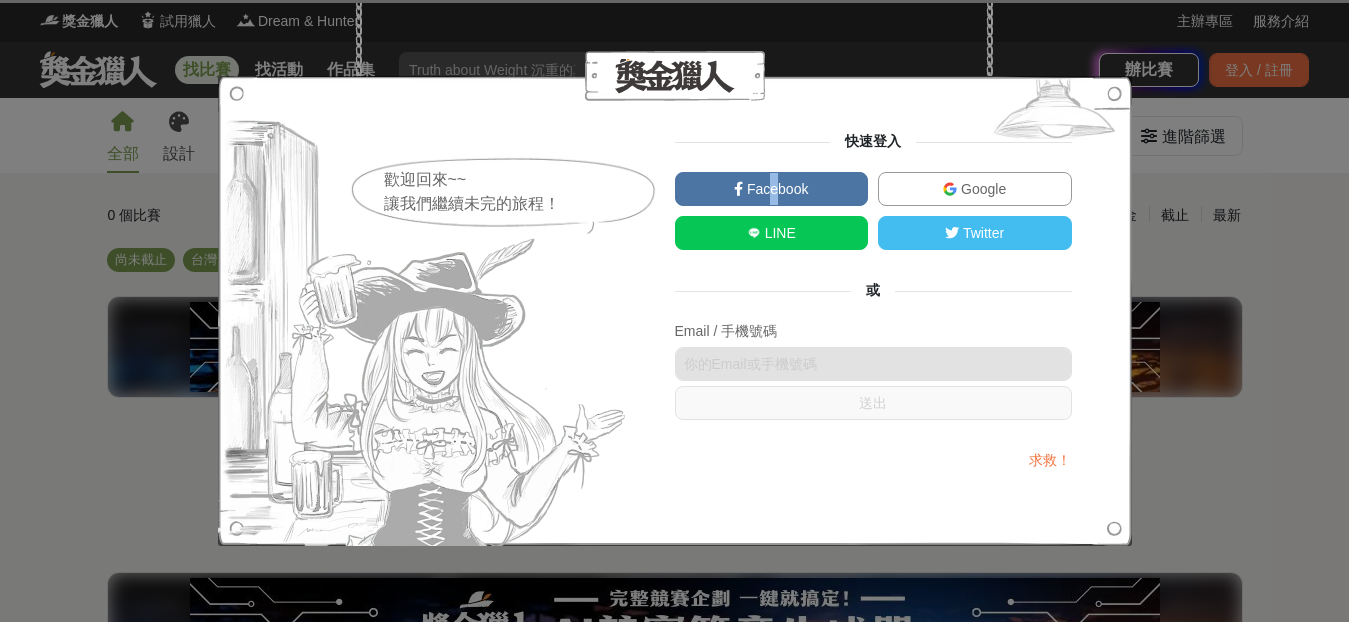 click on "Facebook" at bounding box center [775, 189] 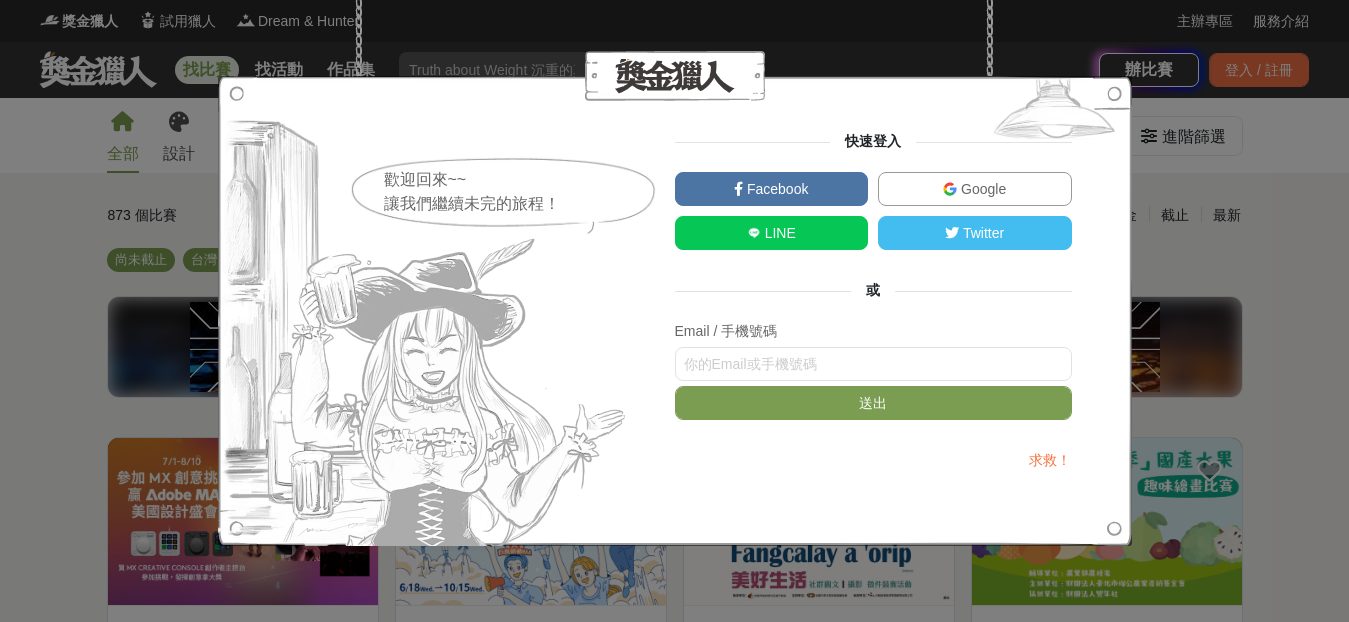 click on "歡迎回來~~ 讓我們繼續未完的旅程！ 快速登入   Facebook   Google   LINE   Twitter 或 Email / 手機號碼 送出 求救！" at bounding box center [674, 311] 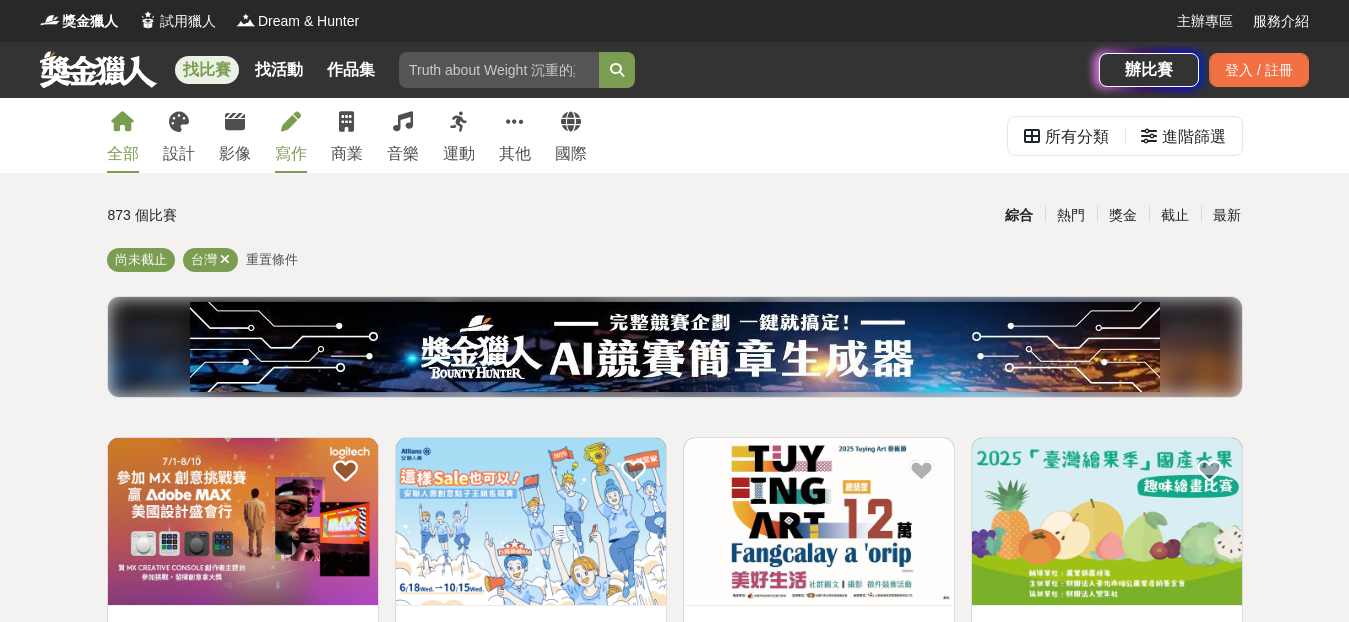 click on "寫作" at bounding box center (291, 154) 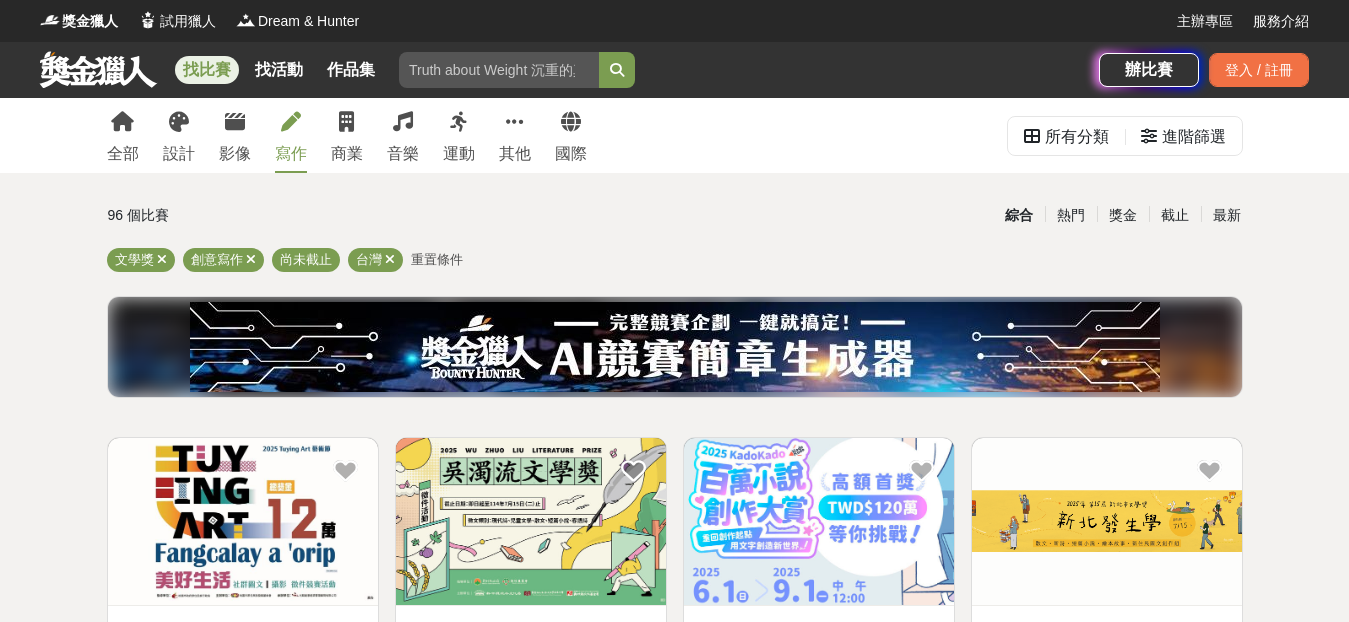 click at bounding box center [531, 521] 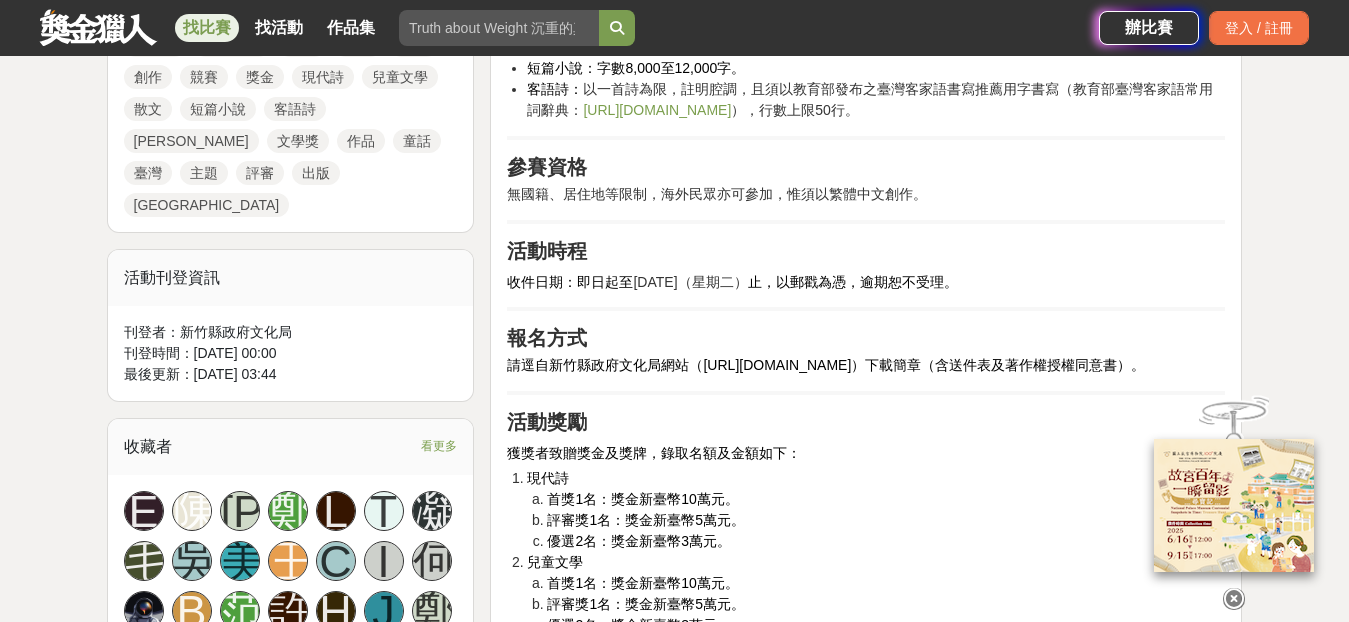 scroll, scrollTop: 1224, scrollLeft: 0, axis: vertical 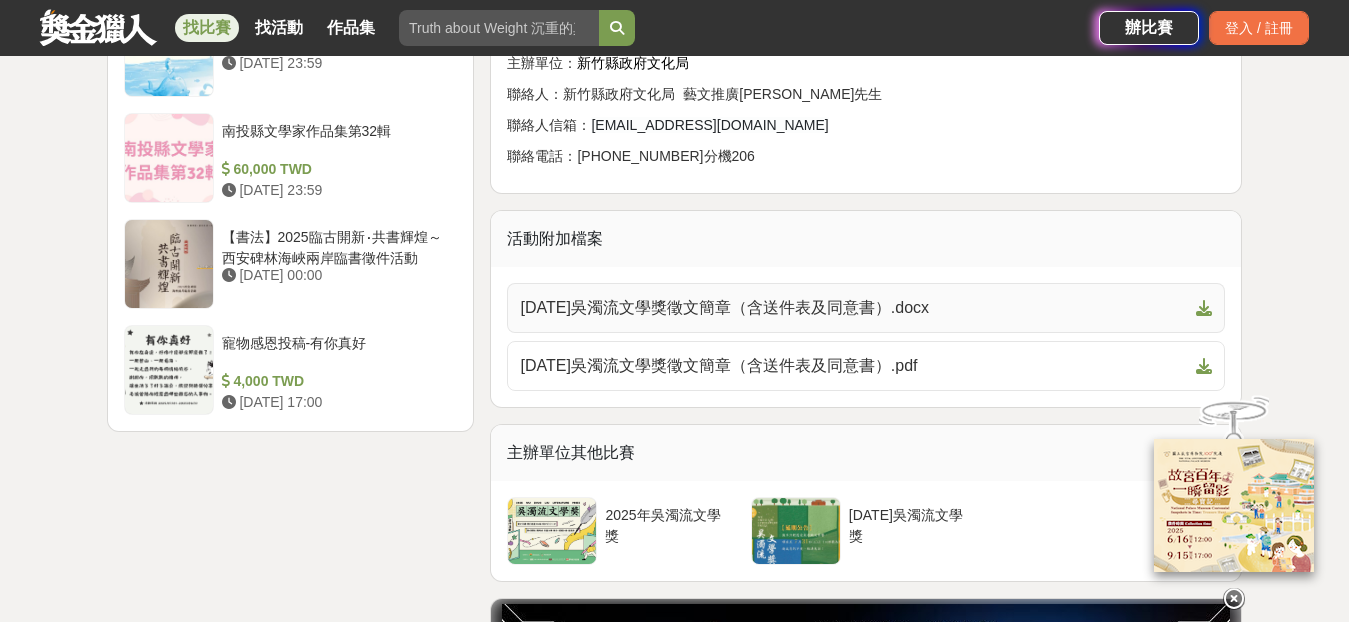click on "[DATE]吳濁流文學獎徵文簡章（含送件表及同意書）.docx" at bounding box center [854, 308] 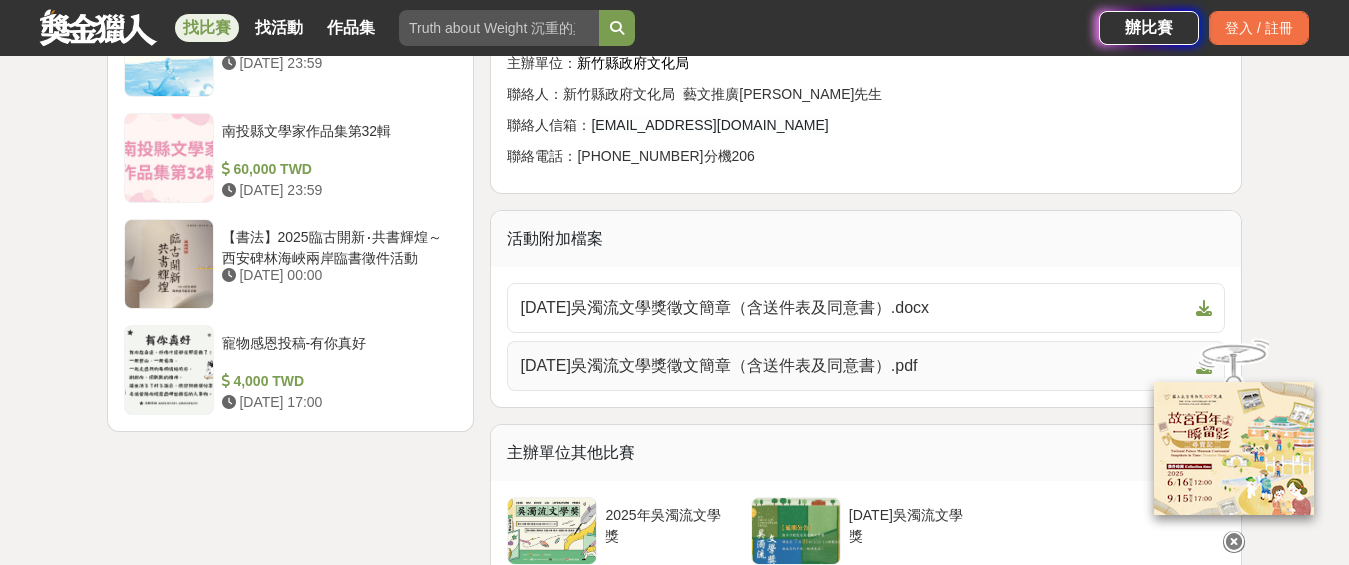 click on "[DATE]吳濁流文學獎徵文簡章（含送件表及同意書）.pdf" at bounding box center [854, 366] 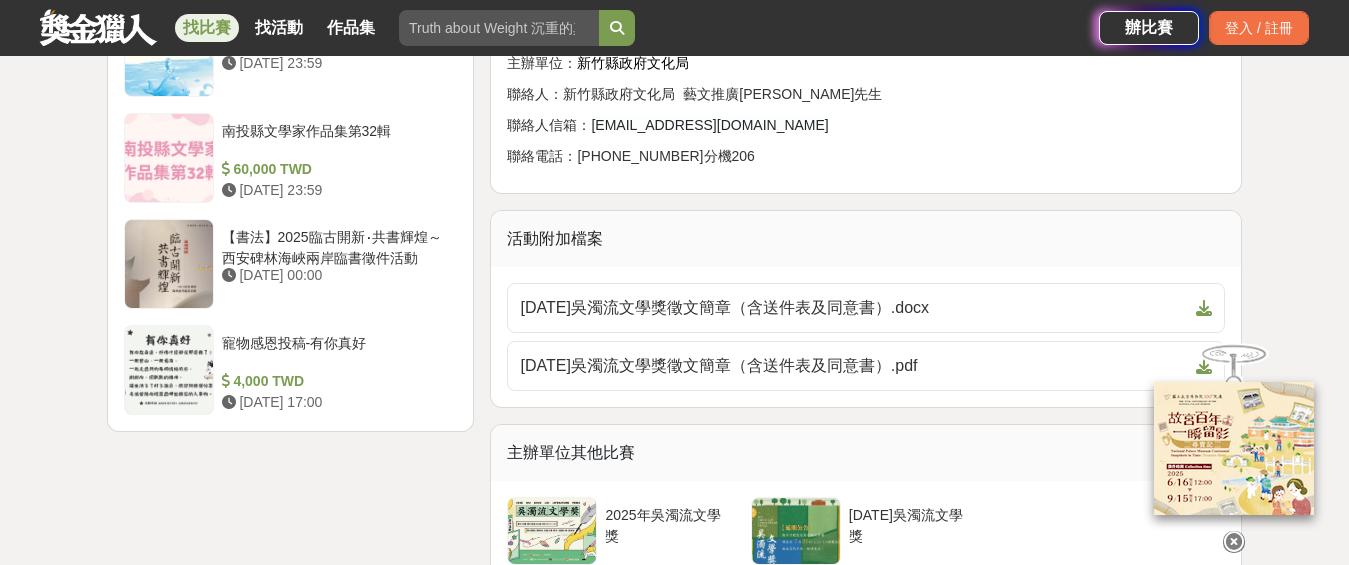 click on "FuStar未來之星-科學創意挑戰賽   430,000 TWD   [DATE] 17:00 2025[GEOGRAPHIC_DATA]攝影比賽   50,500 TWD   [DATE] 18:00 2025 Tuying Art 藝術節 社群圖文｜攝影 徵件競賽活動   120,000 TWD   [DATE] 17:00 2025「小夢想．大志氣」追夢計畫   6,600,000 TWD   [DATE] 12:00 俠韻千秋：紀念古龍大俠古典詩徵詩比賽   16,000 TWD   [DATE] 23:59 統一數位翻譯2026第23屆翻譯獎學金   450,000 TWD   [DATE] 23:59 父親節感恩投稿   4,000 TWD   [DATE] 17:00 2025天籟詩獎   114,200 TWD   [DATE] 23:59 「澎湖故事，讓你嗨翻頁」青少年閱讀心得徵文活動   [DATE] 23:59 南投縣文學家作品集第32輯   60,000 TWD   [DATE] 23:59 【書法】2025臨古開新‧共書輝煌～西安碑林海峽兩岸臨書徵件活動   [DATE] 00:00 寵物感恩投稿-有你真好   4,000 TWD   [DATE] 17:00" at bounding box center (291, -213) 